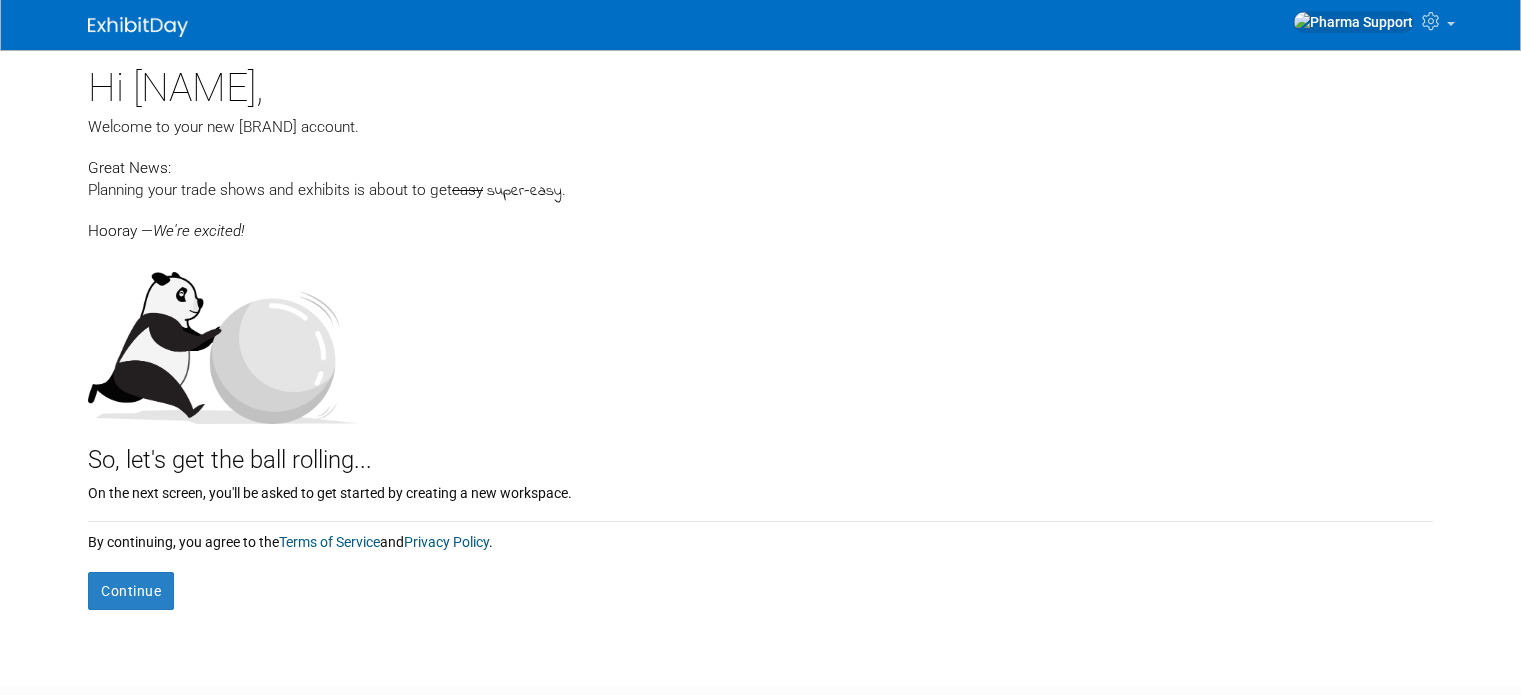 scroll, scrollTop: 0, scrollLeft: 0, axis: both 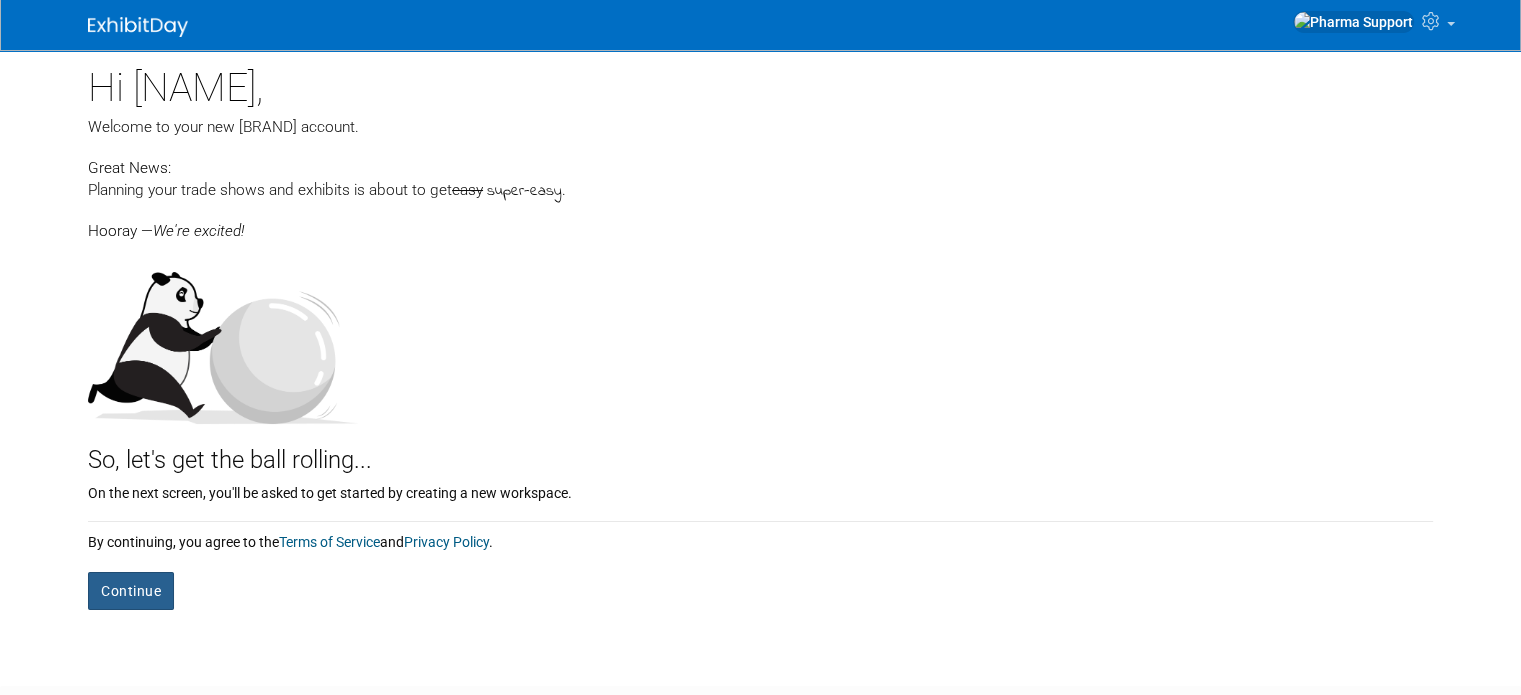 click on "Continue" at bounding box center [131, 591] 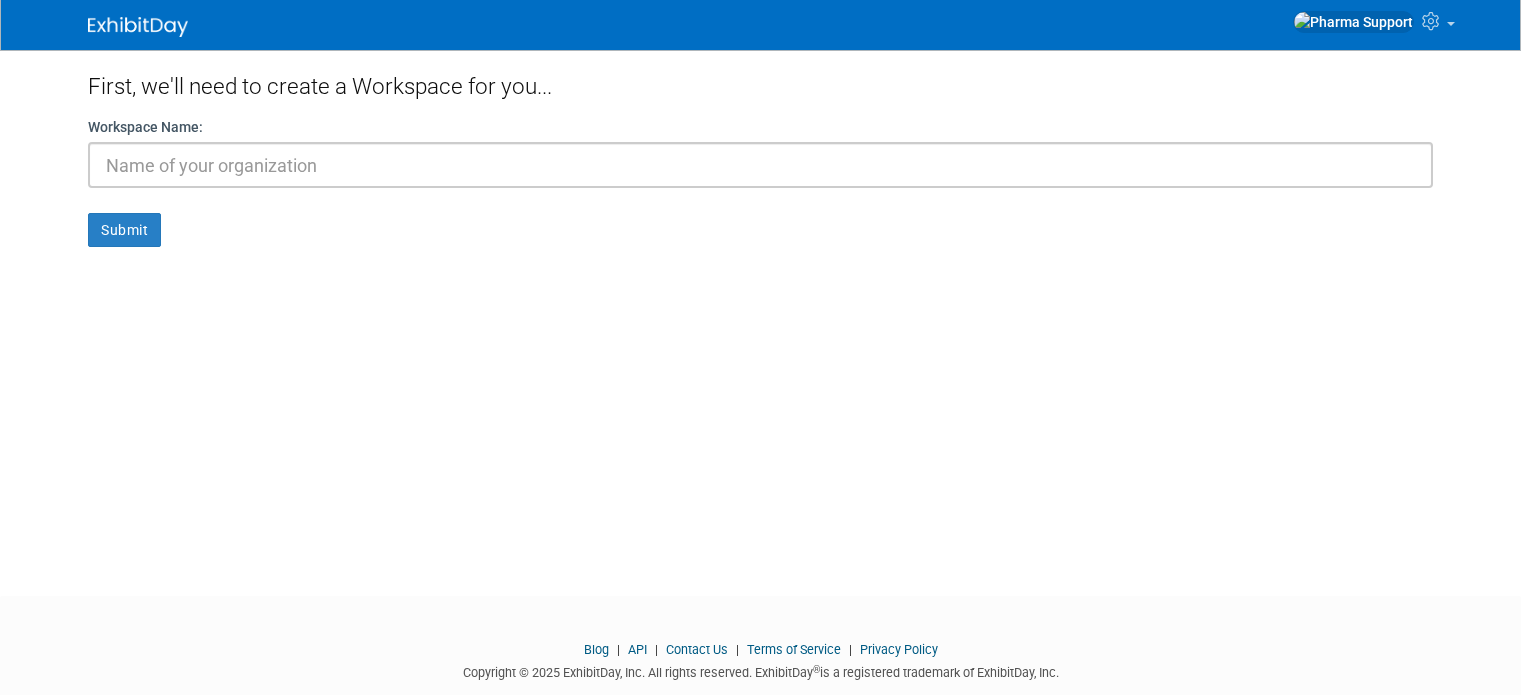 scroll, scrollTop: 0, scrollLeft: 0, axis: both 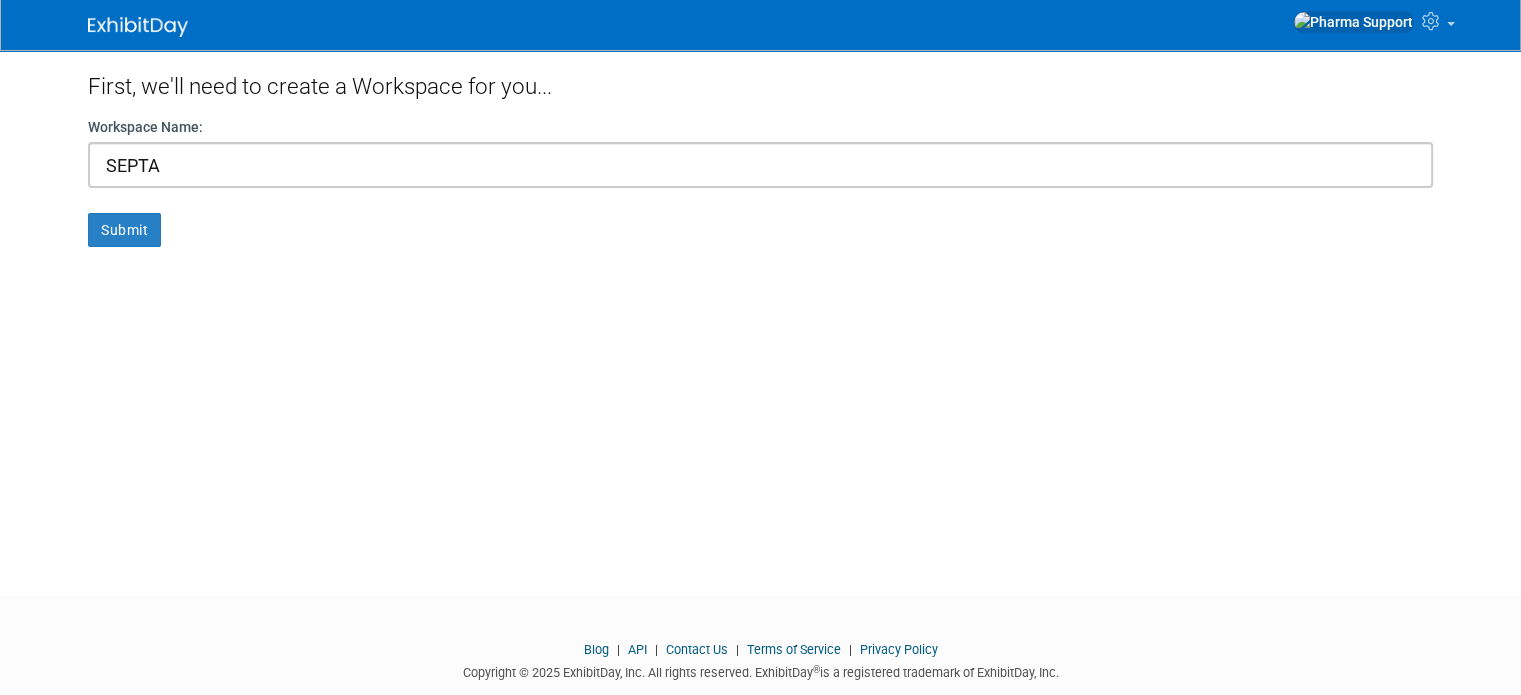 type on "SEPTA" 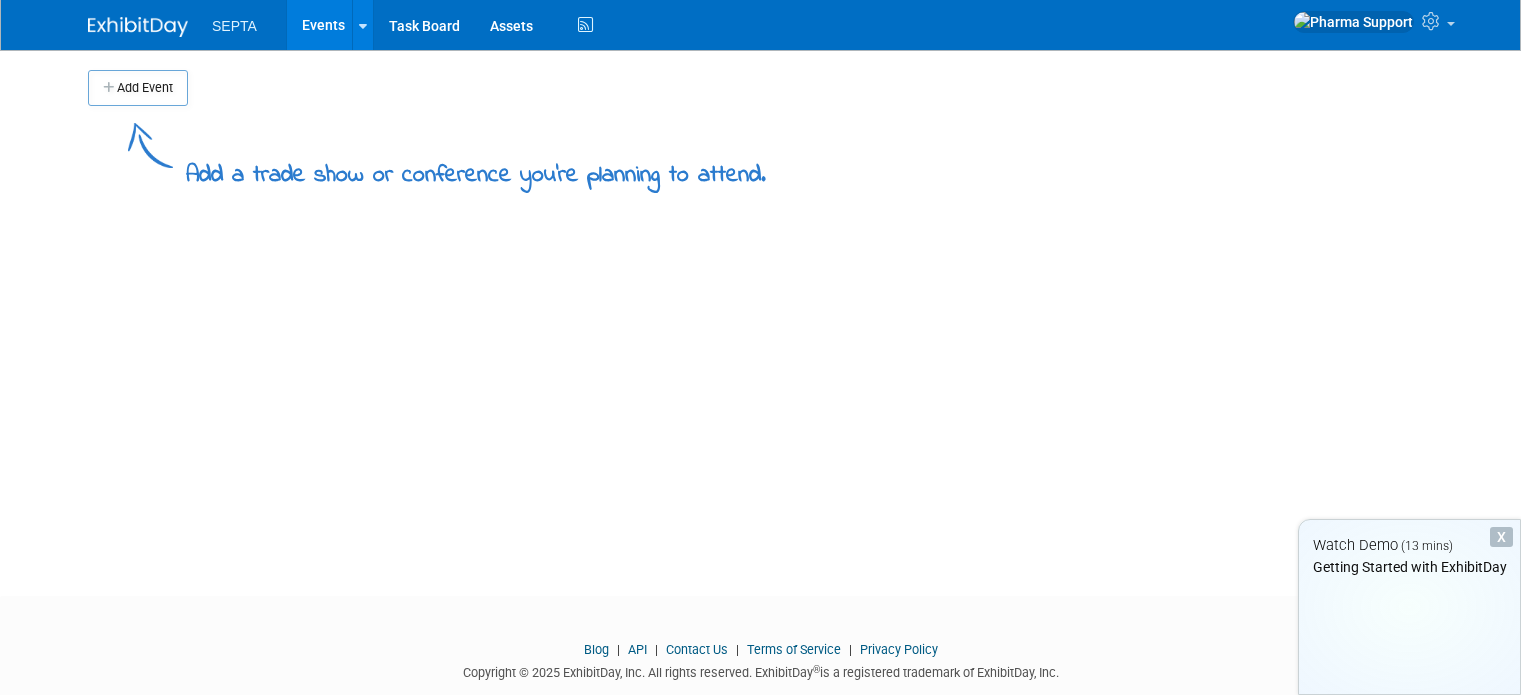 scroll, scrollTop: 0, scrollLeft: 0, axis: both 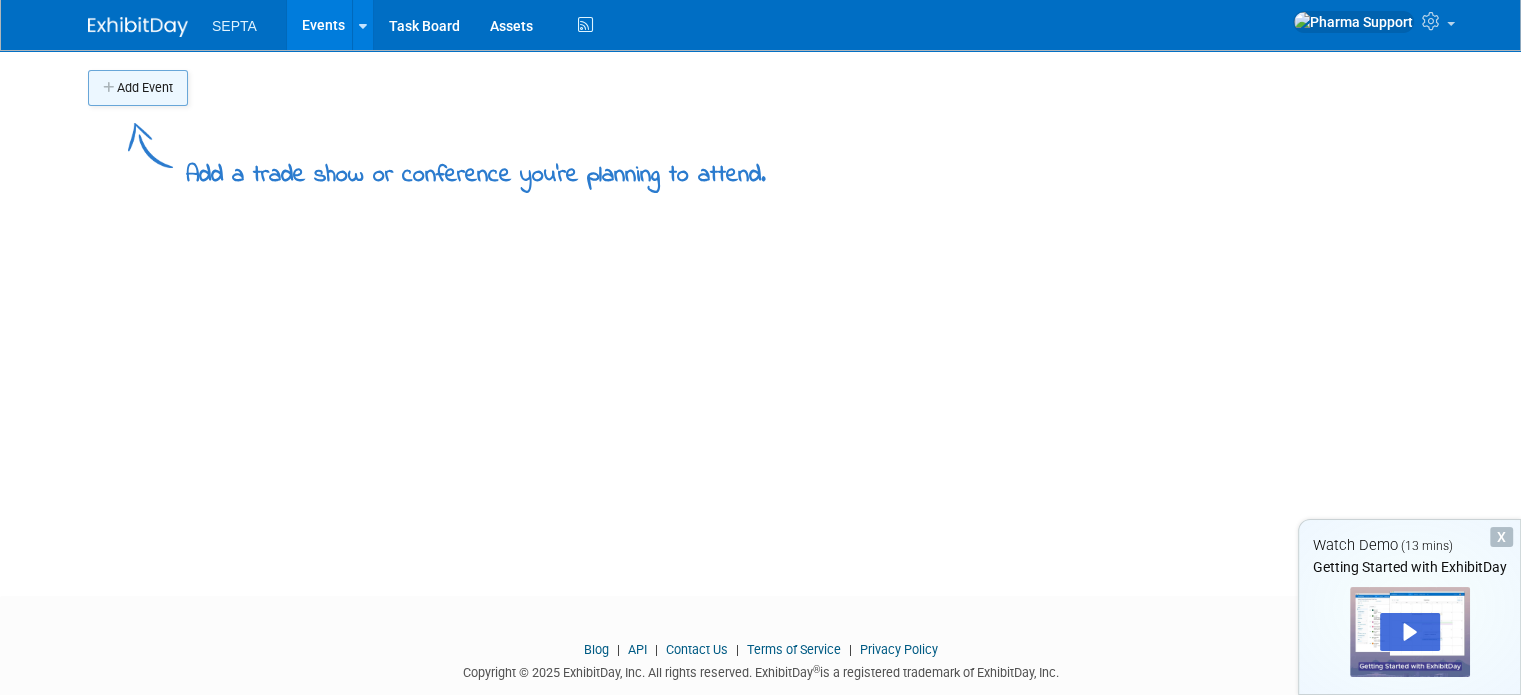 click on "Add Event" at bounding box center [138, 88] 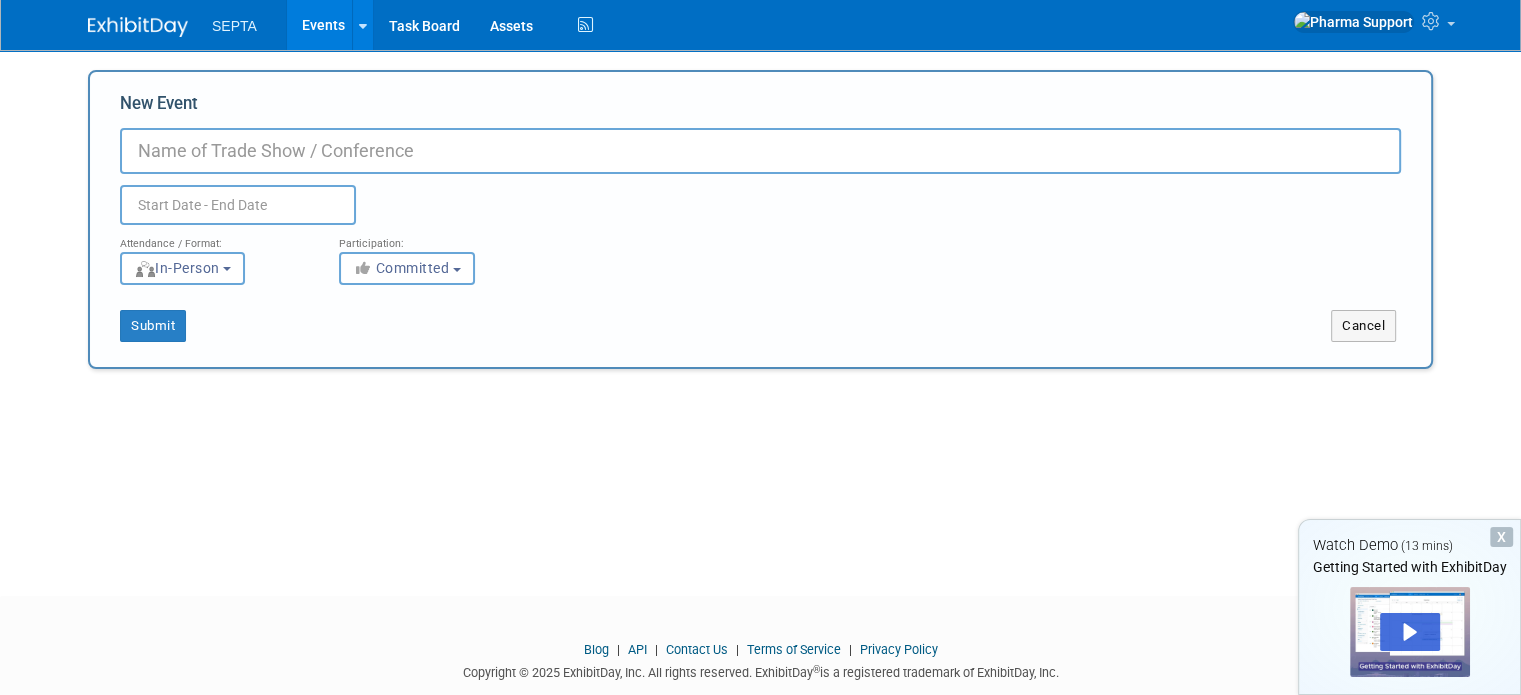 click on "Add Event
Add a trade show or conference you're planning to attend.
New Event
Duplicate Event Warning
Attendance / Format:
<img src="https://www.exhibitday.com/Images/Format-InPerson.png" style="width: 19px; margin-top: 2px; margin-bottom: 2px; margin-left: 2px; filter: grayscale(100%); opacity: 0.75;" />   In-Person
<img src="https://www.exhibitday.com/Images/Format-Virtual.png" style="width: 19px; margin-top: 2px; margin-bottom: 2px; margin-left: 2px; filter: grayscale(100%); opacity: 0.75;" />   Virtual
<img src="https://www.exhibitday.com/Images/Format-Hybrid.png" style="width: 19px; margin-top: 2px; margin-bottom: 2px; margin-left: 2px; filter: grayscale(100%); opacity: 0.75;" />   Hybrid
In-Person        In-Person      Virtual      Hybrid
Participation:
Committed      Committed    Considering
Submit" at bounding box center [760, 305] 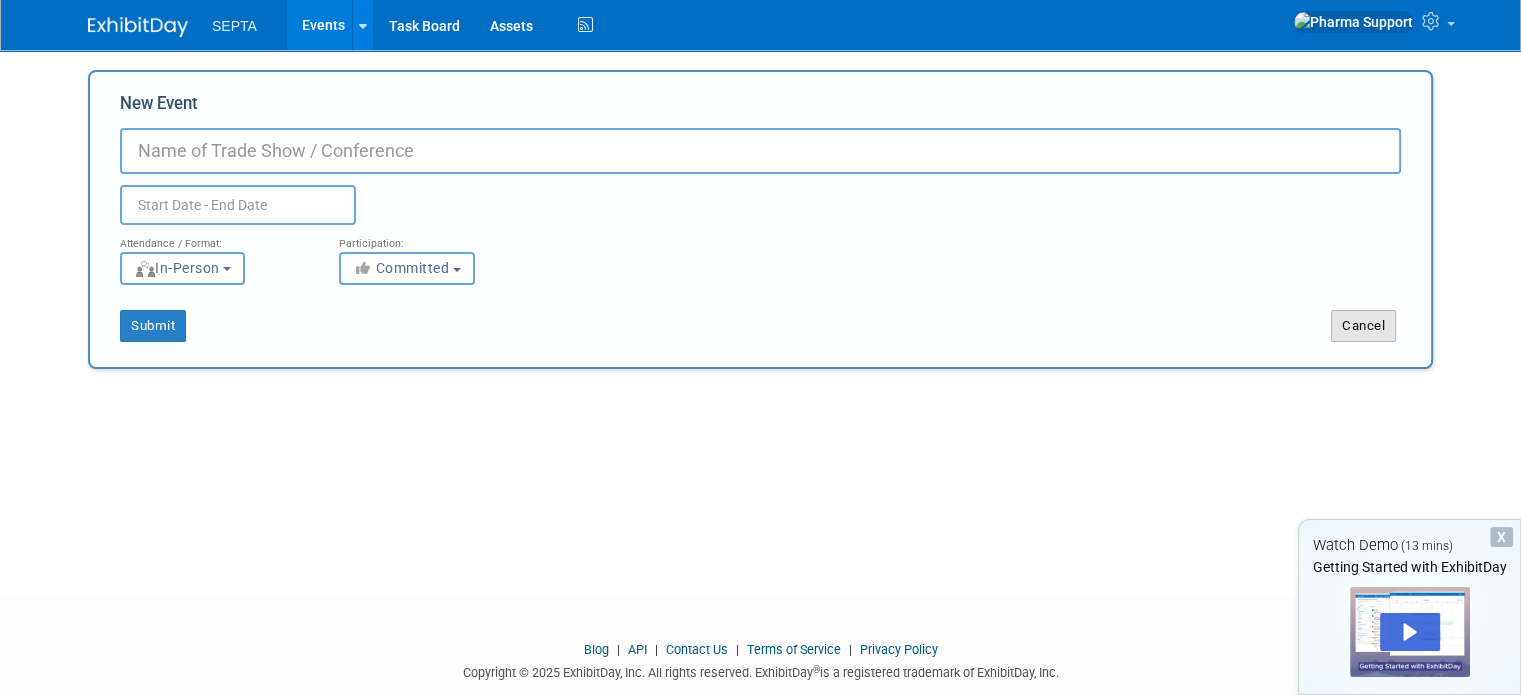 click on "Cancel" at bounding box center [1363, 326] 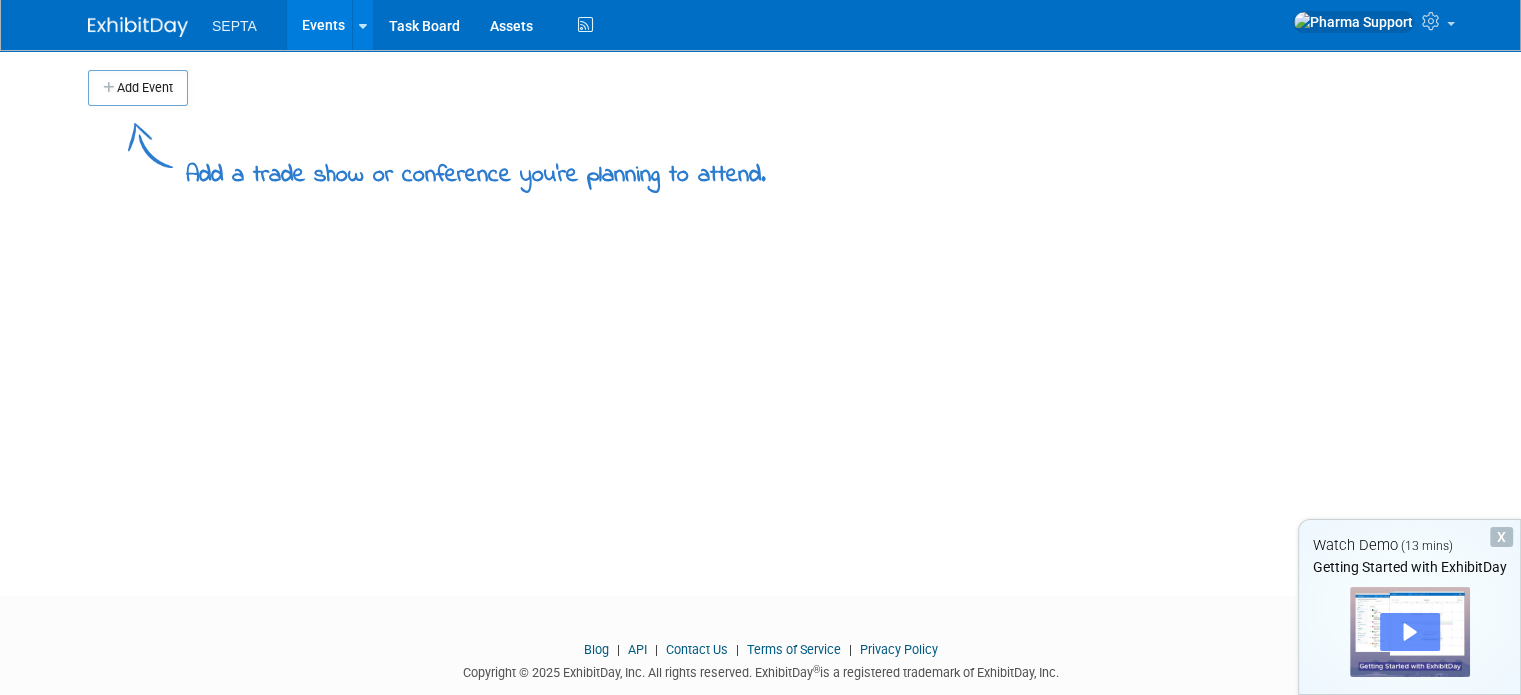 click at bounding box center [1410, 632] 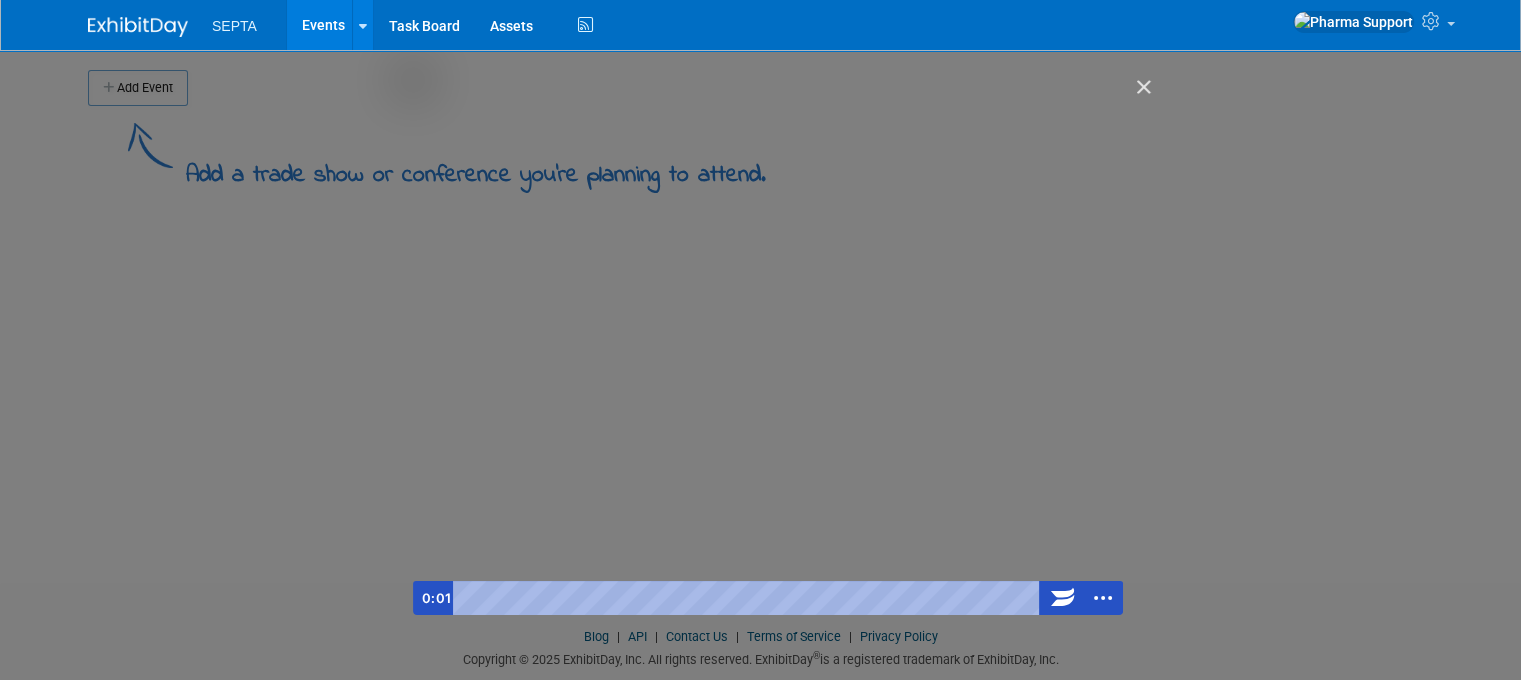 type 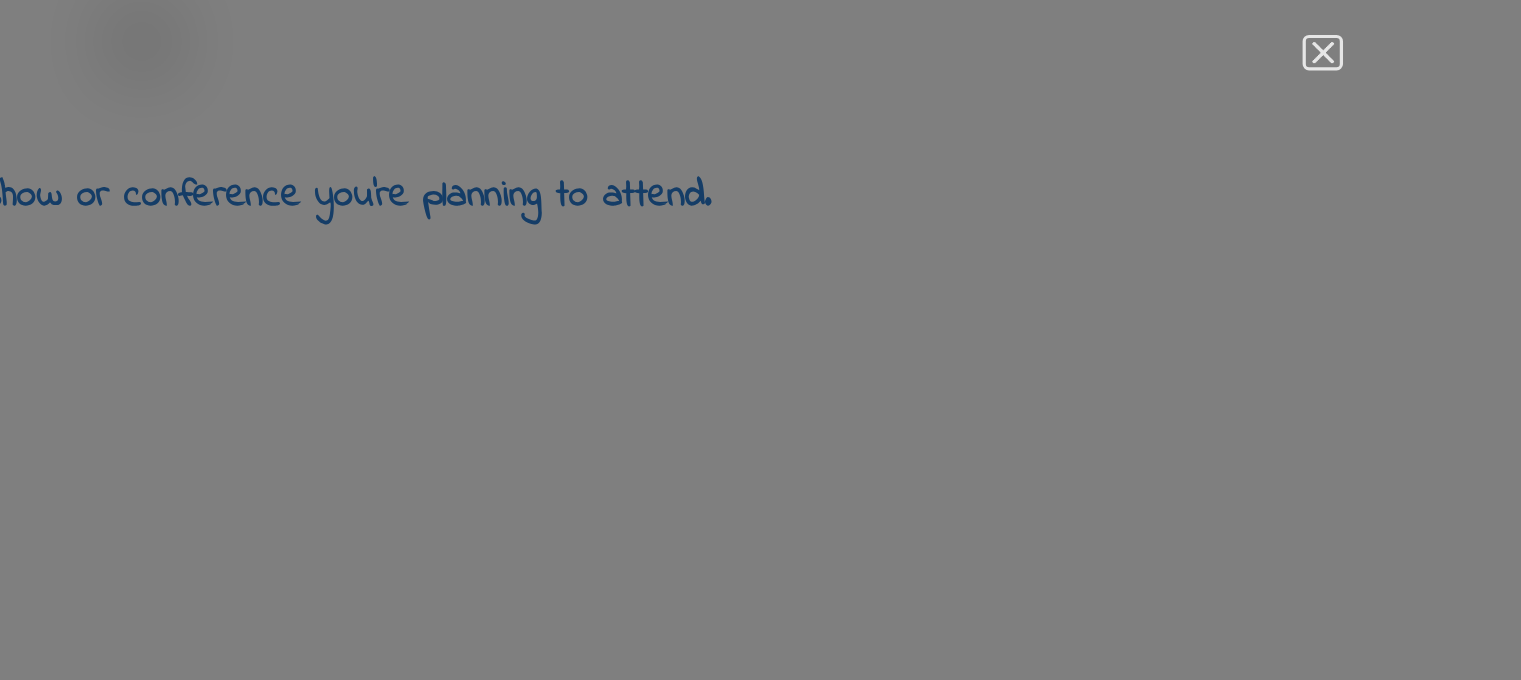 click at bounding box center [1135, 96] 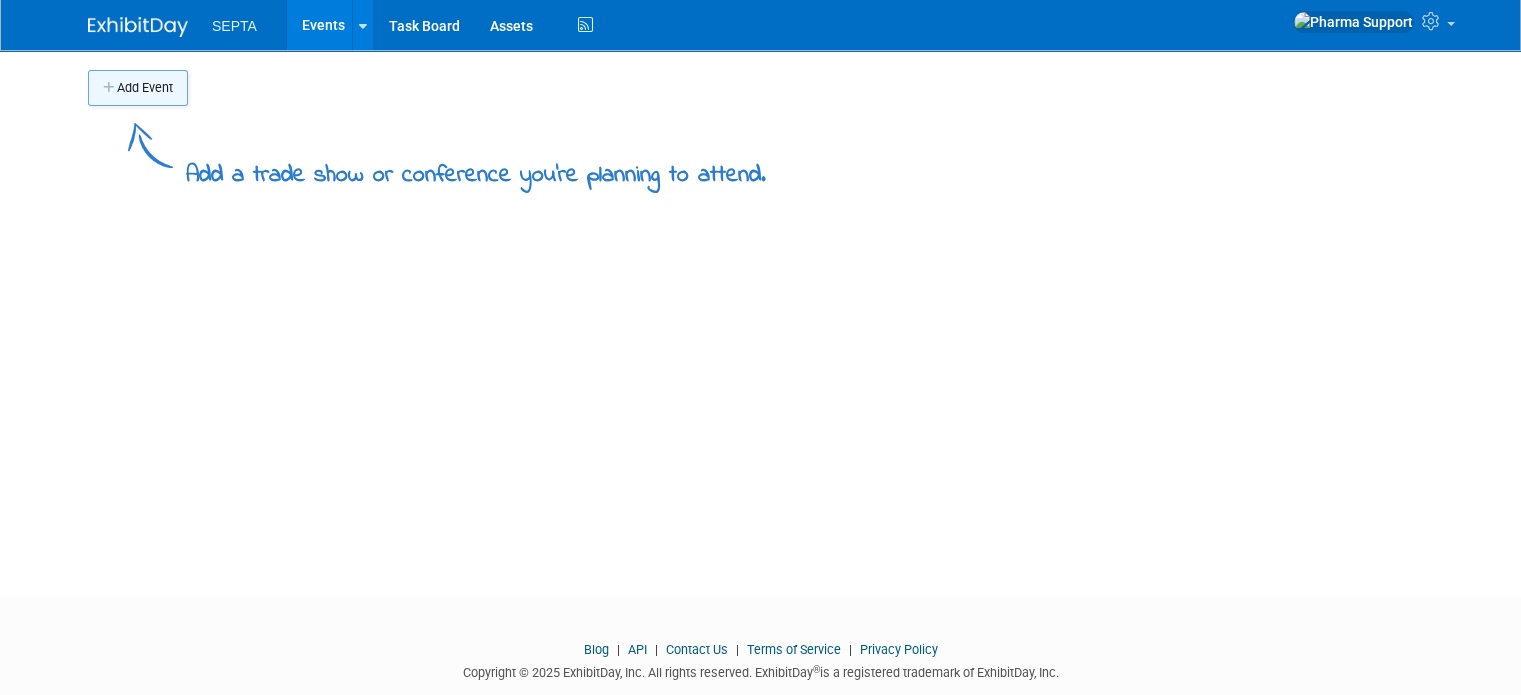 click on "Add Event" at bounding box center [138, 88] 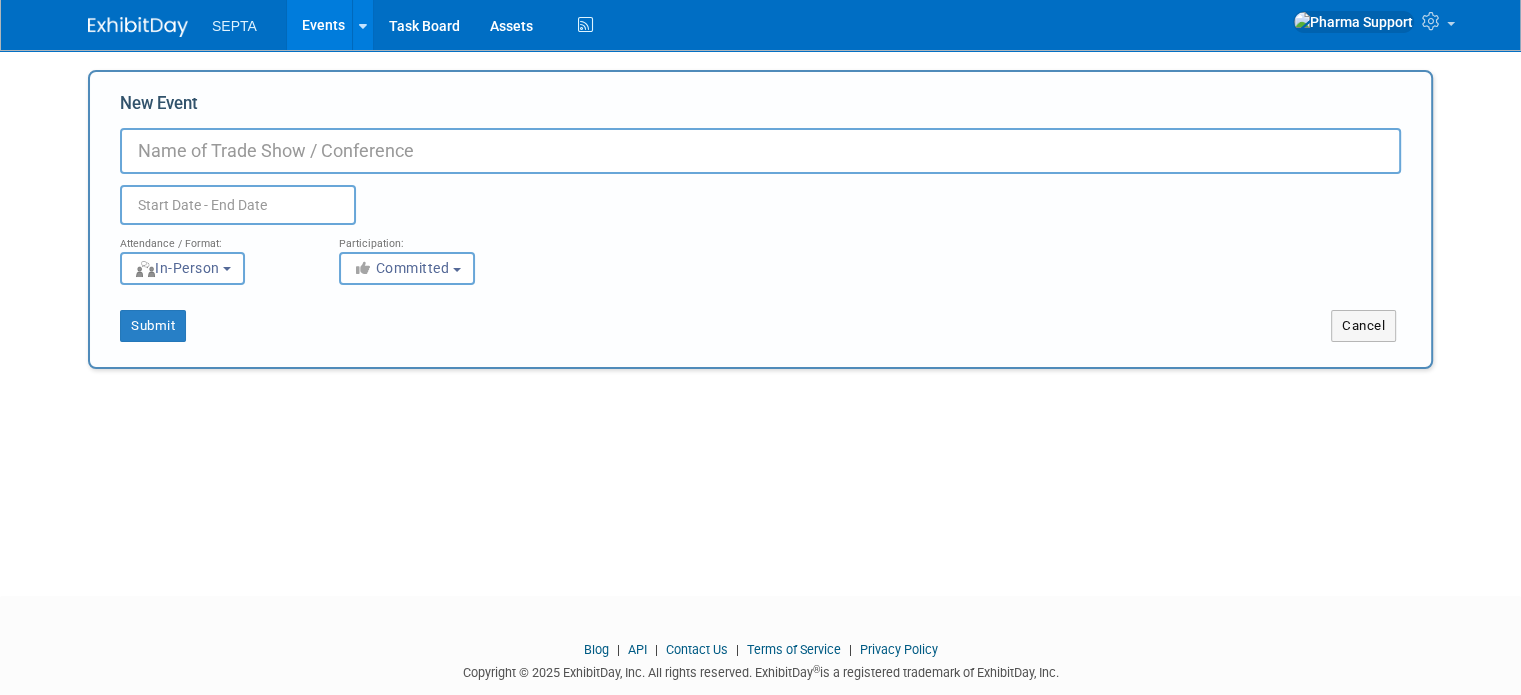 click on "Add Event
Add a trade show or conference you're planning to attend.
New Event
Duplicate Event Warning
Attendance / Format:
<img src="https://www.exhibitday.com/Images/Format-InPerson.png" style="width: 19px; margin-top: 2px; margin-bottom: 2px; margin-left: 2px; filter: grayscale(100%); opacity: 0.75;" />   In-Person
<img src="https://www.exhibitday.com/Images/Format-Virtual.png" style="width: 19px; margin-top: 2px; margin-bottom: 2px; margin-left: 2px; filter: grayscale(100%); opacity: 0.75;" />   Virtual
<img src="https://www.exhibitday.com/Images/Format-Hybrid.png" style="width: 19px; margin-top: 2px; margin-bottom: 2px; margin-left: 2px; filter: grayscale(100%); opacity: 0.75;" />   Hybrid
In-Person        In-Person      Virtual      Hybrid
Participation:
Committed      Committed    Considering
Submit" at bounding box center (760, 305) 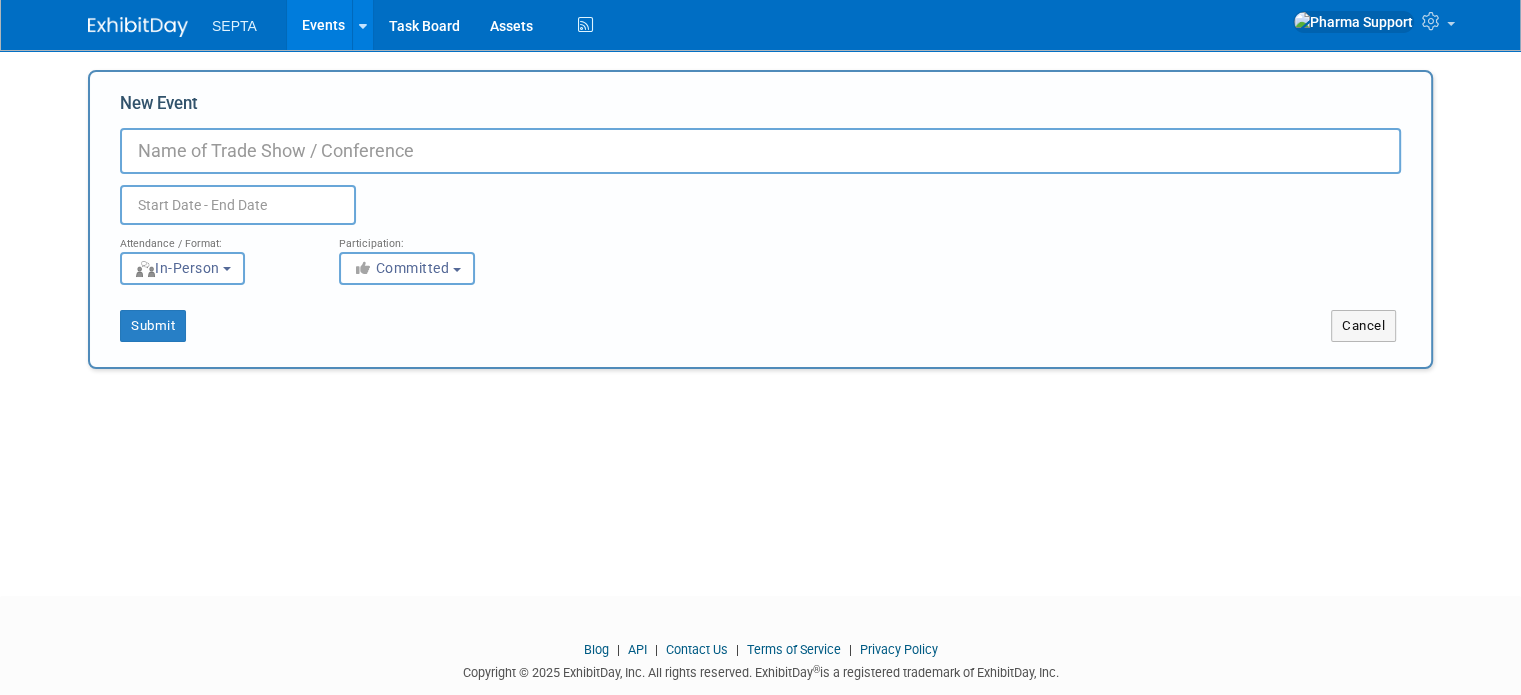 click on "Events" at bounding box center [323, 25] 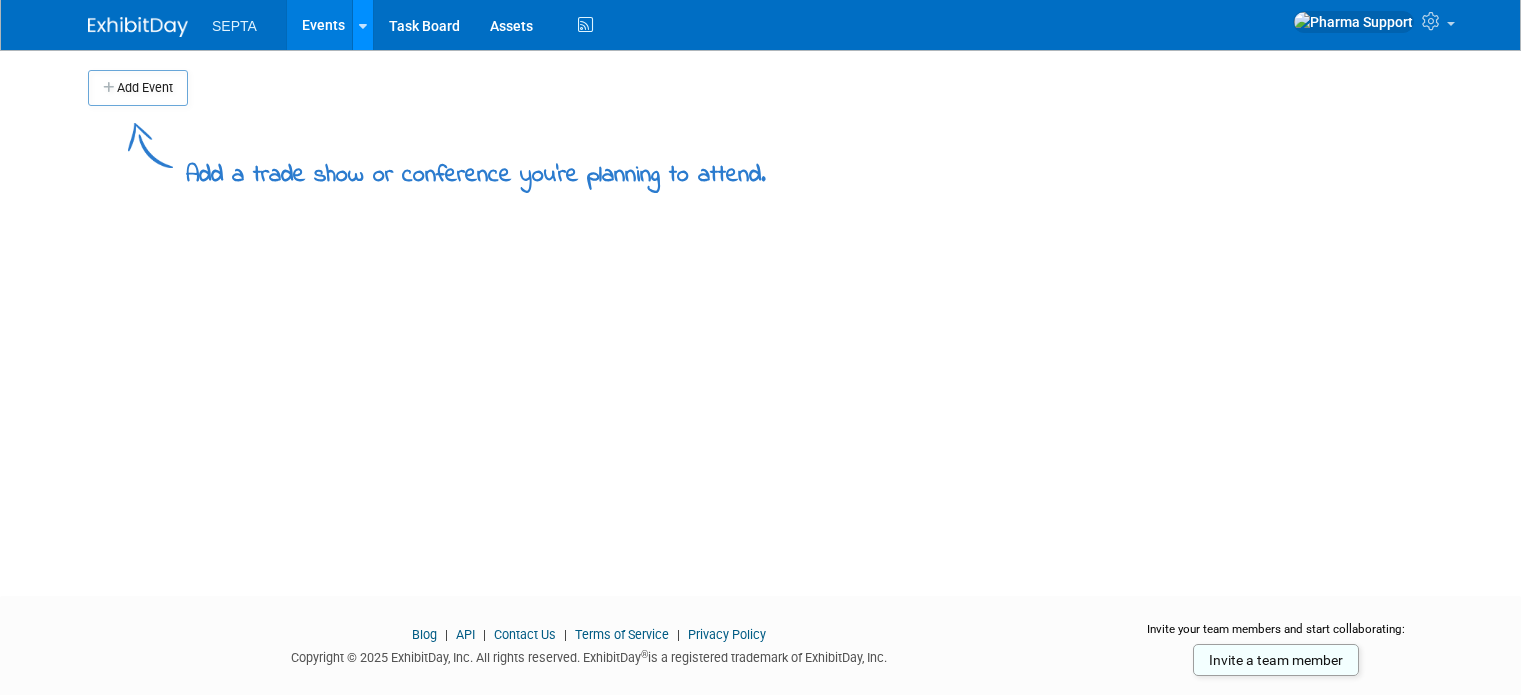 scroll, scrollTop: 0, scrollLeft: 0, axis: both 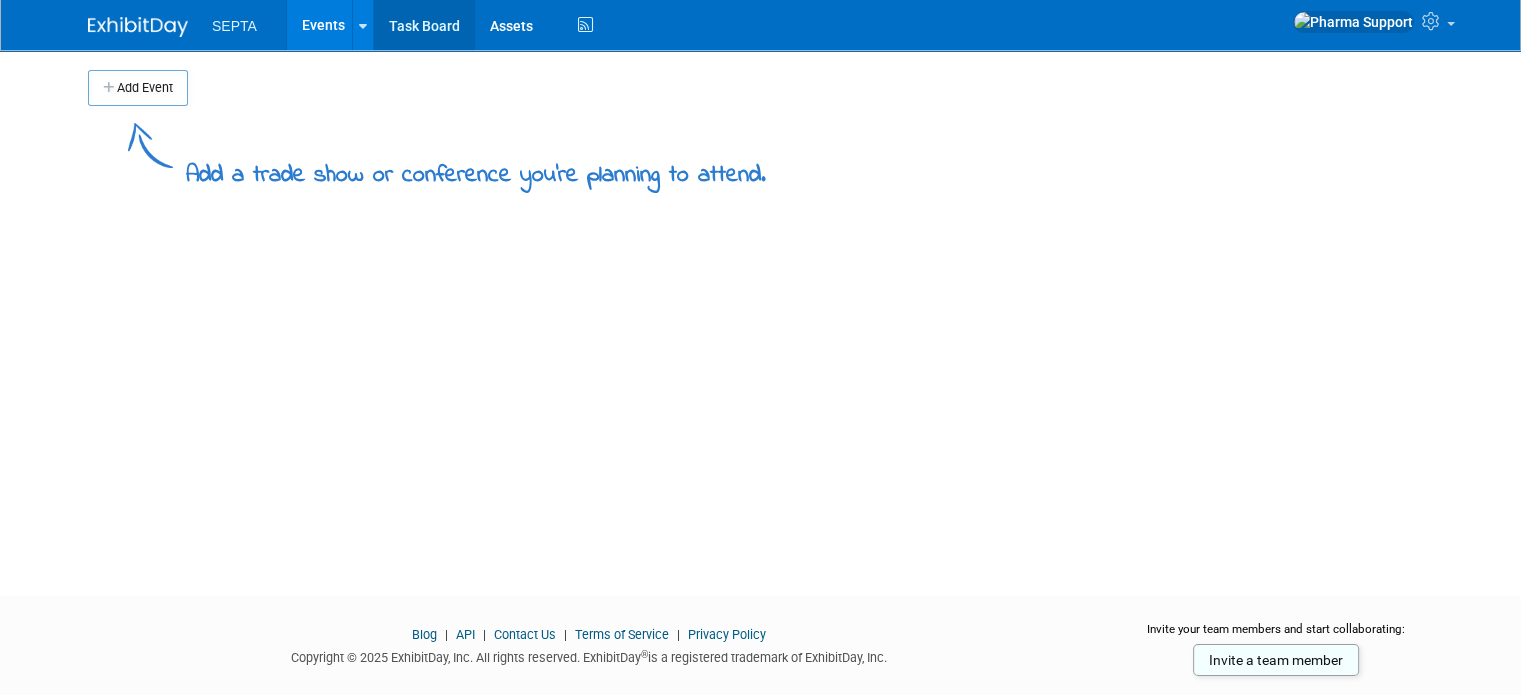 click on "Task Board" at bounding box center (424, 25) 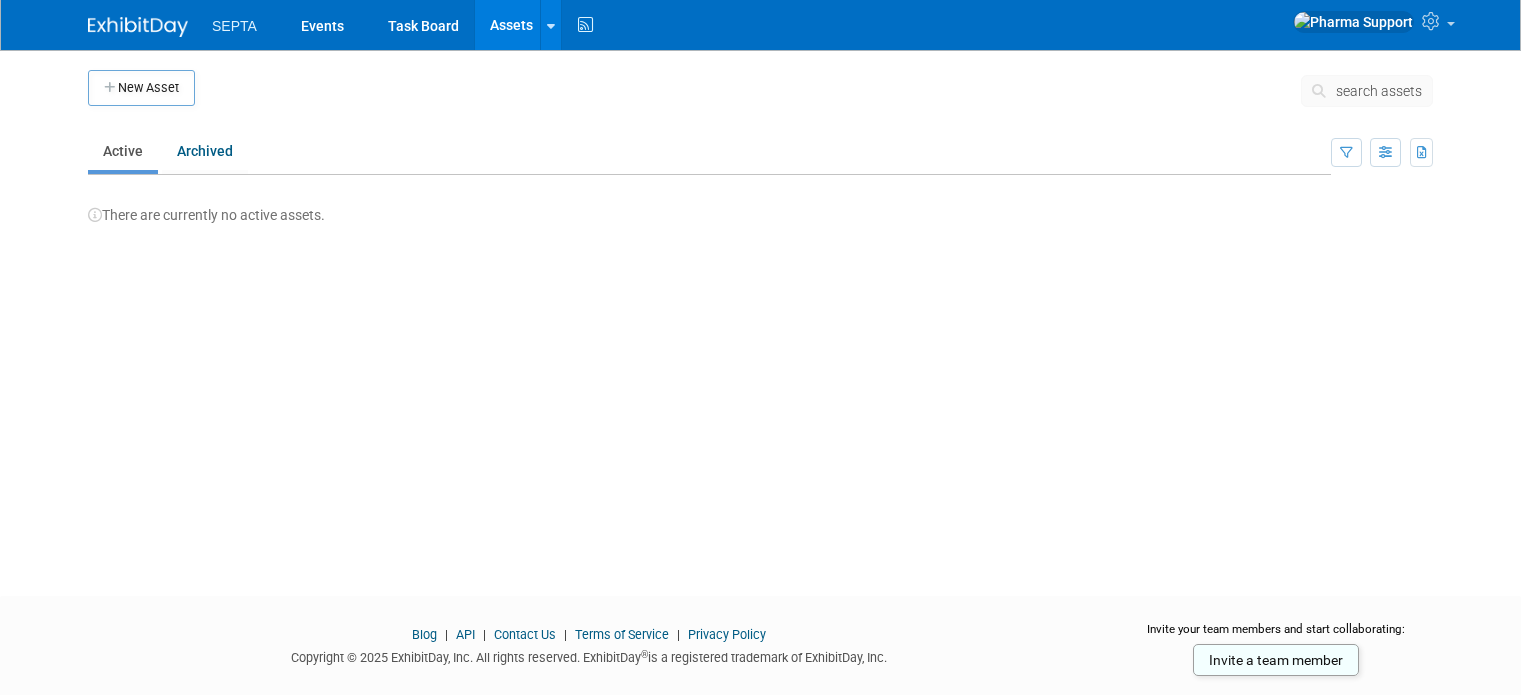 scroll, scrollTop: 0, scrollLeft: 0, axis: both 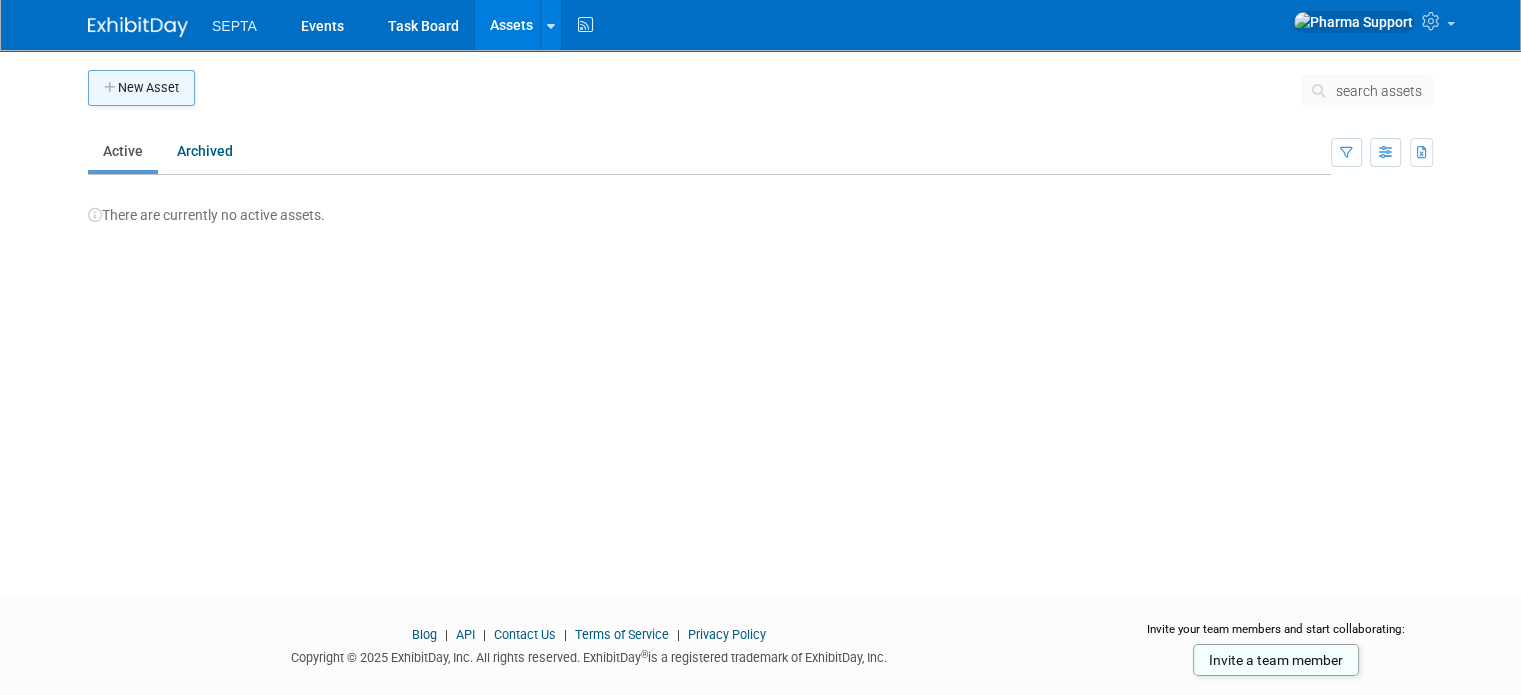 click on "New Asset" at bounding box center [141, 88] 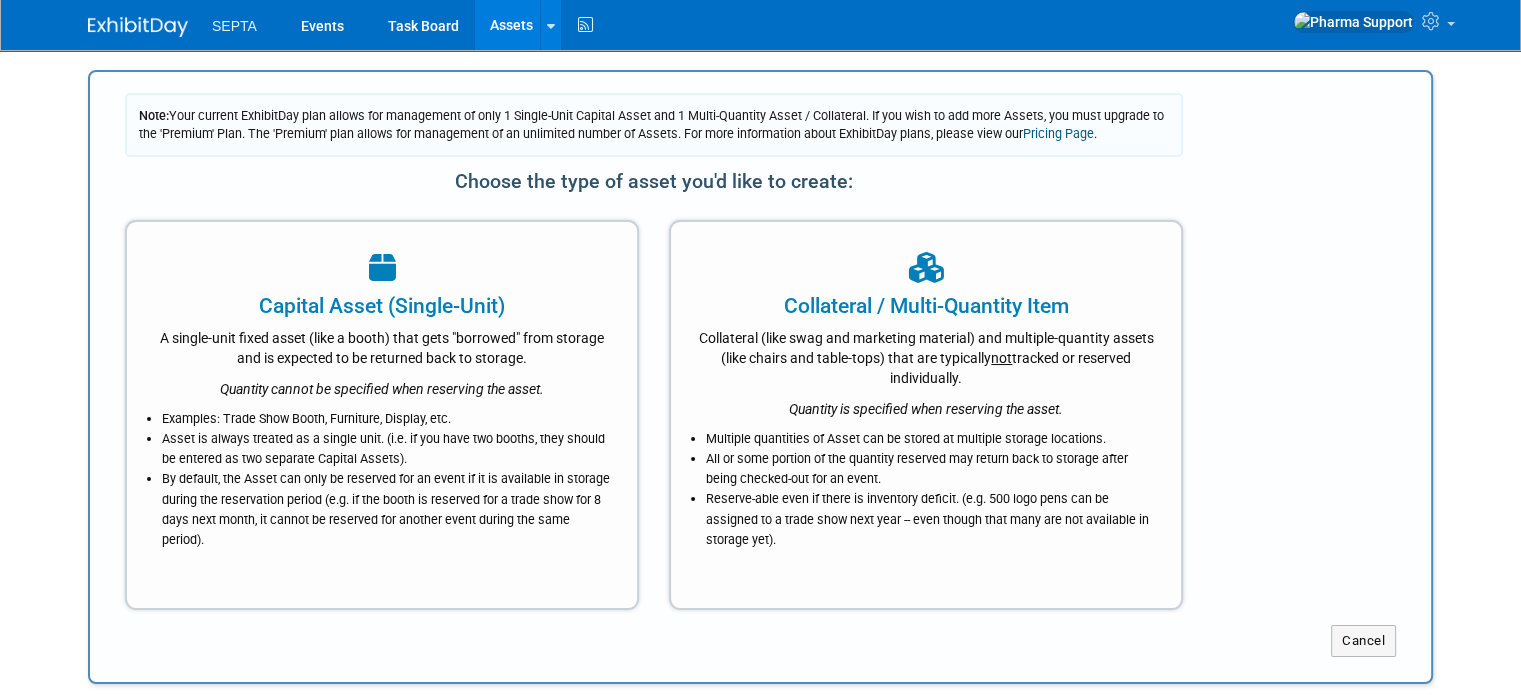 scroll, scrollTop: 0, scrollLeft: 0, axis: both 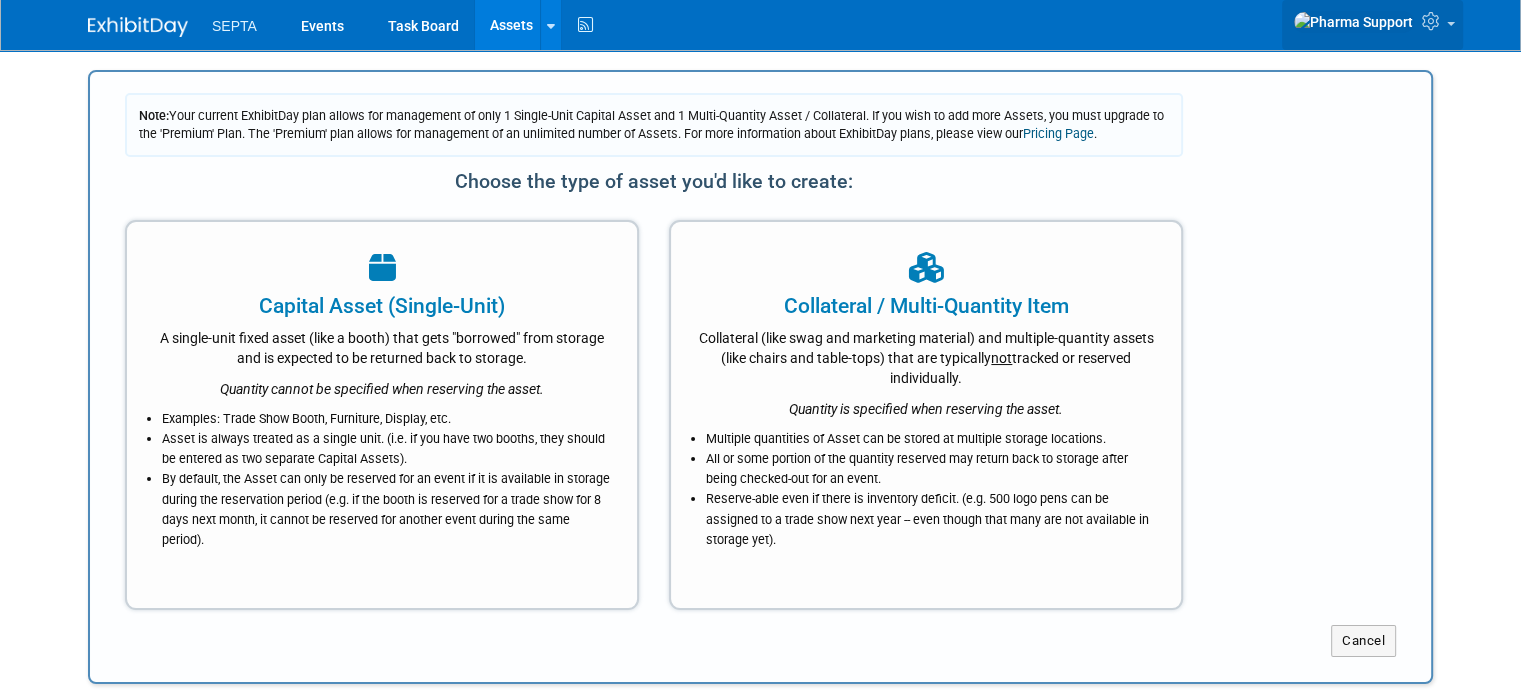click at bounding box center [1353, 22] 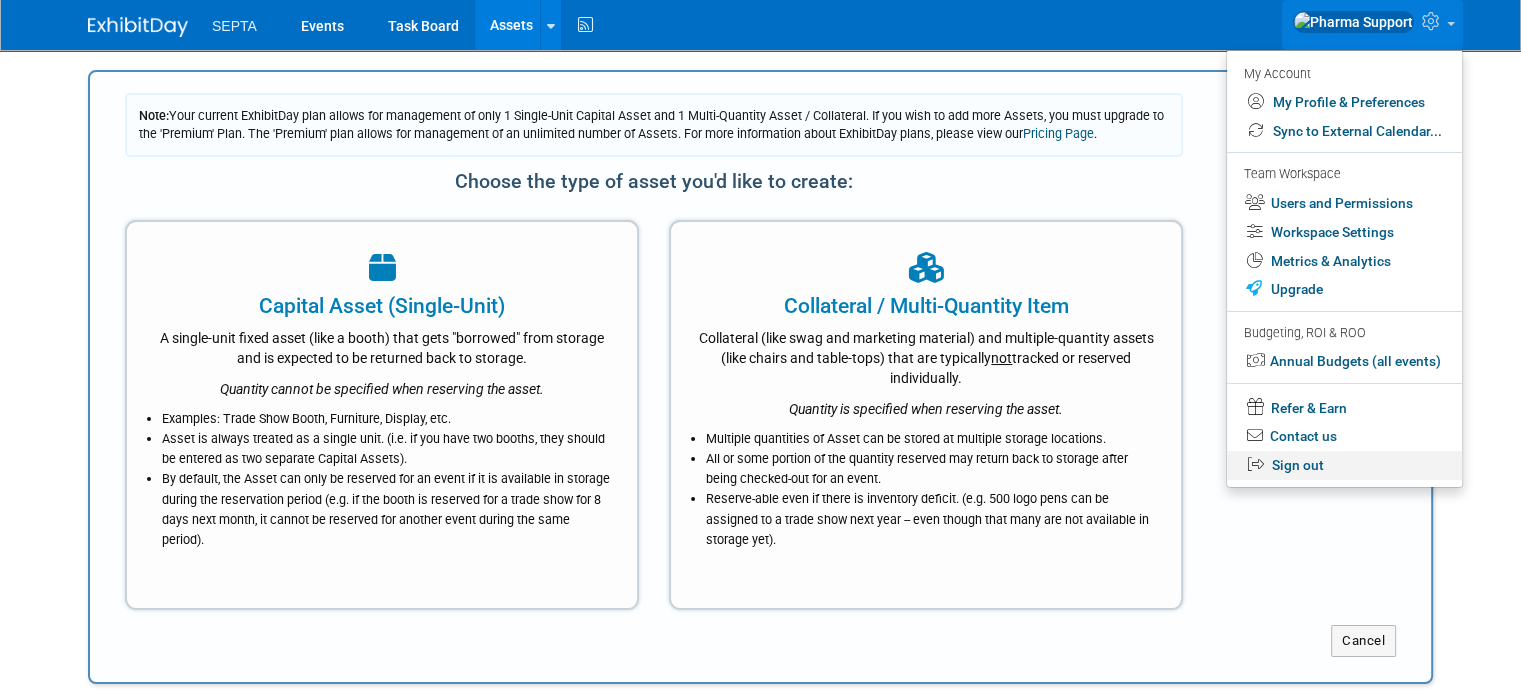 click on "Sign out" at bounding box center [1344, 465] 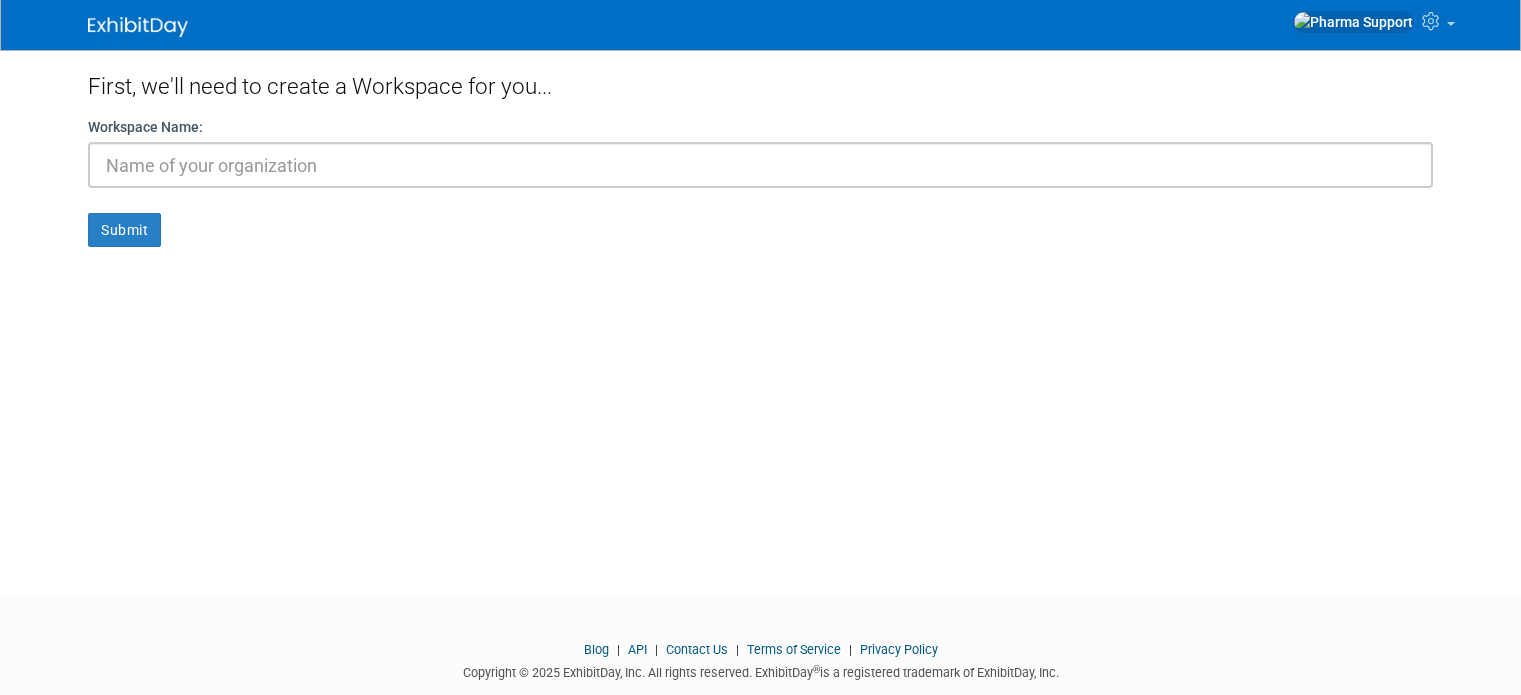 scroll, scrollTop: 0, scrollLeft: 0, axis: both 